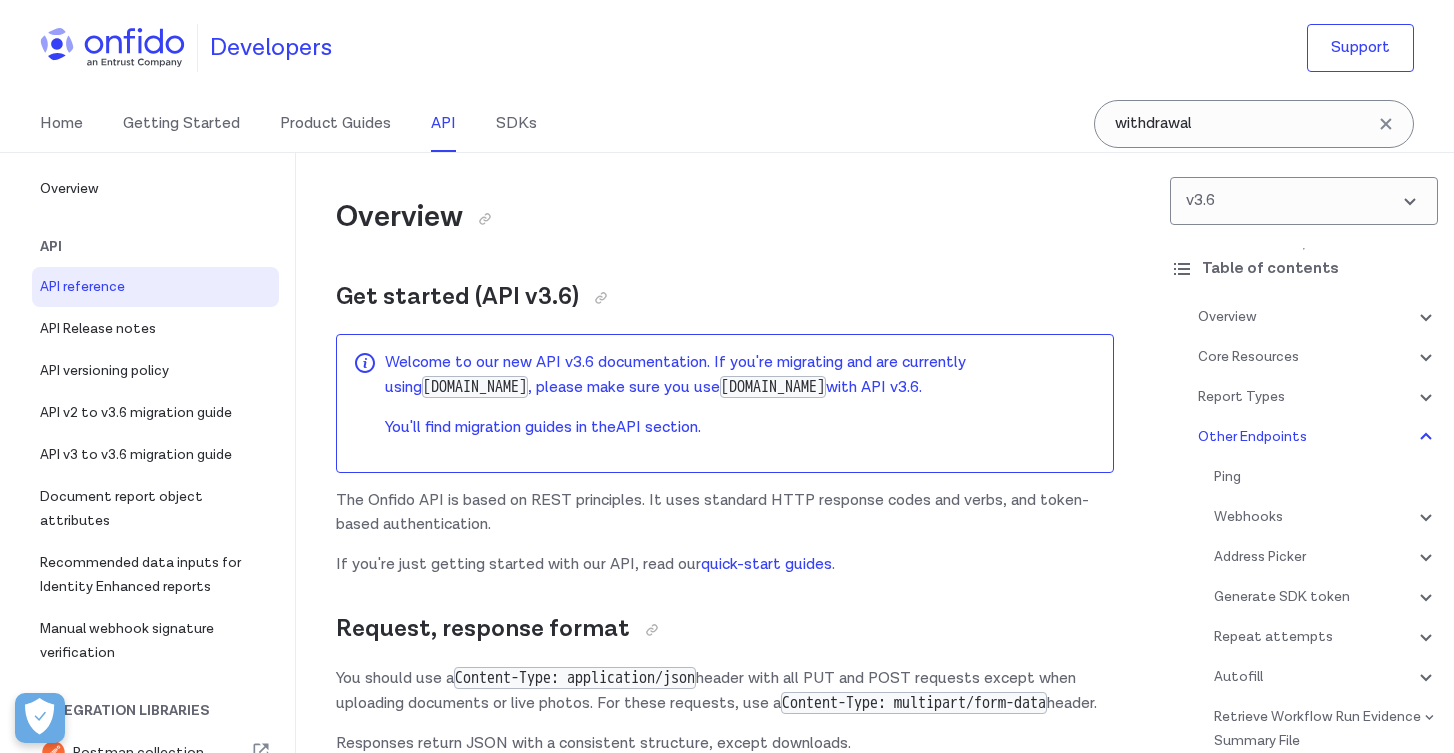 scroll, scrollTop: 238810, scrollLeft: 0, axis: vertical 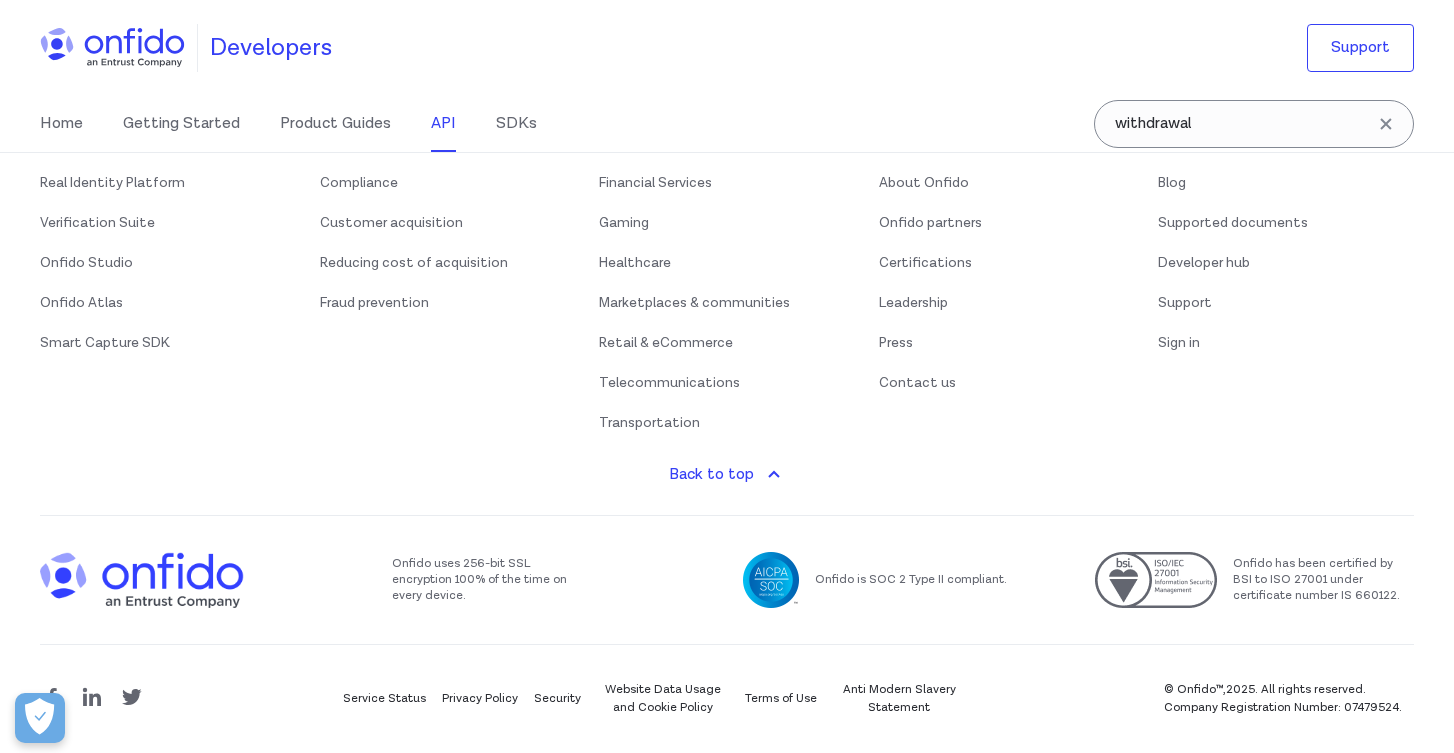 click on "Report status" at bounding box center (725, -3986) 